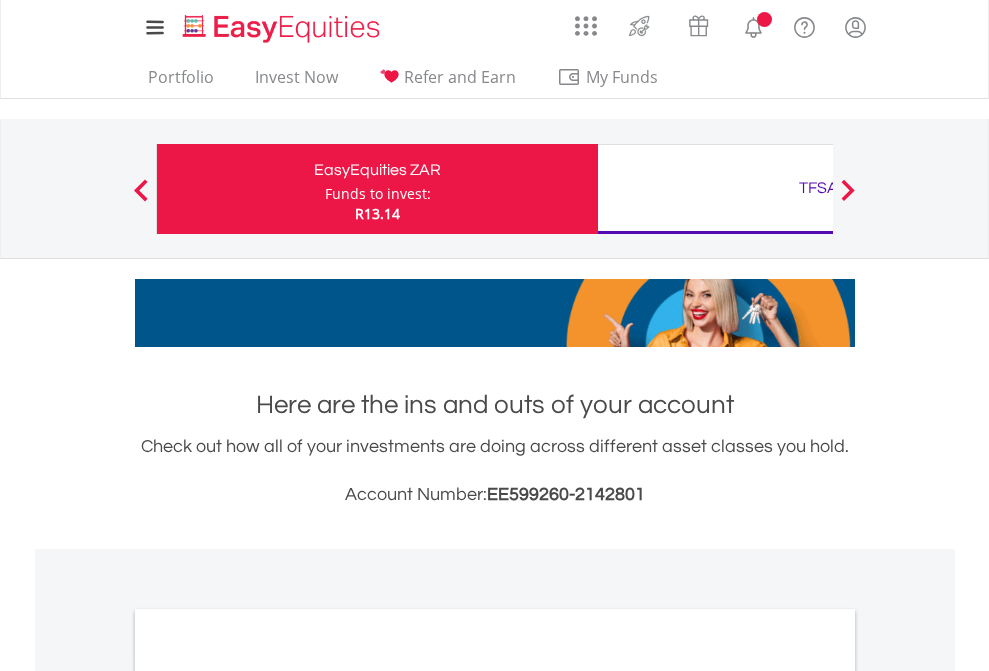 scroll, scrollTop: 0, scrollLeft: 0, axis: both 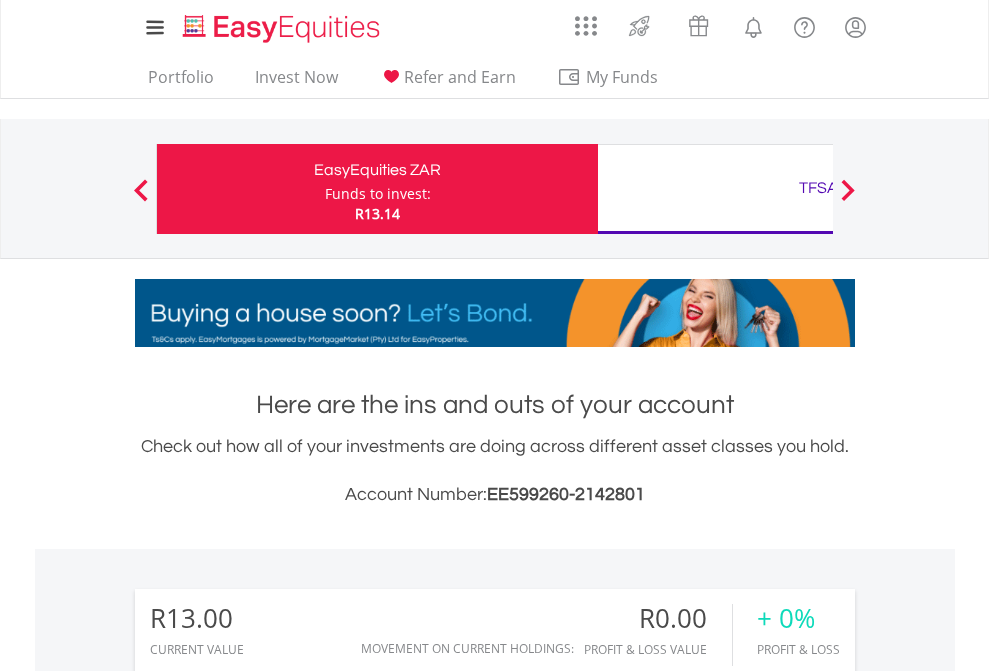 click on "Funds to invest:" at bounding box center (378, 194) 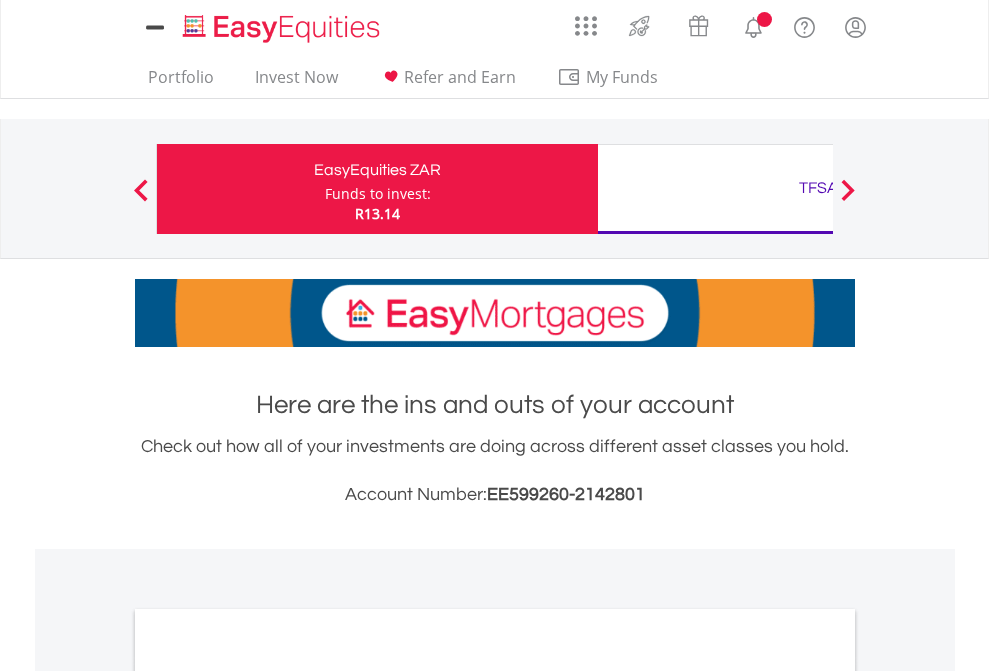 scroll, scrollTop: 0, scrollLeft: 0, axis: both 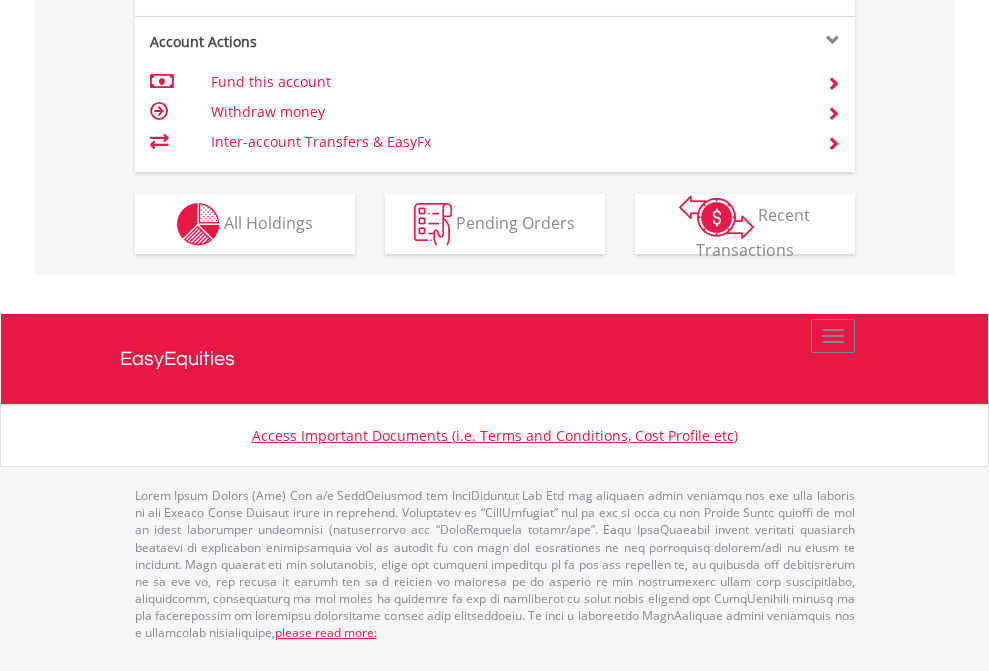 click on "Investment types" at bounding box center [706, -337] 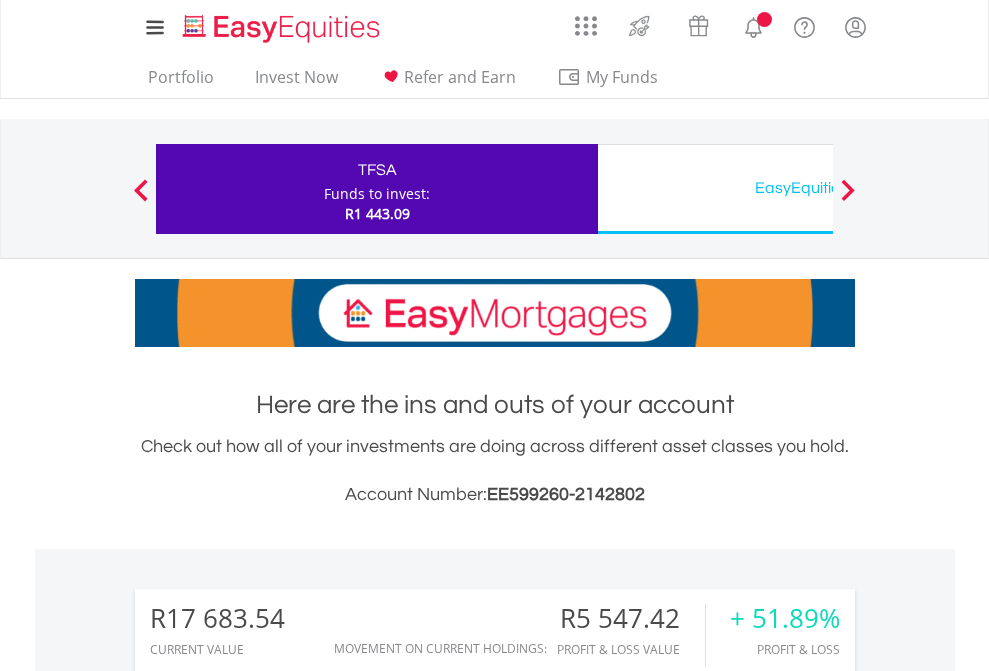 scroll, scrollTop: 0, scrollLeft: 0, axis: both 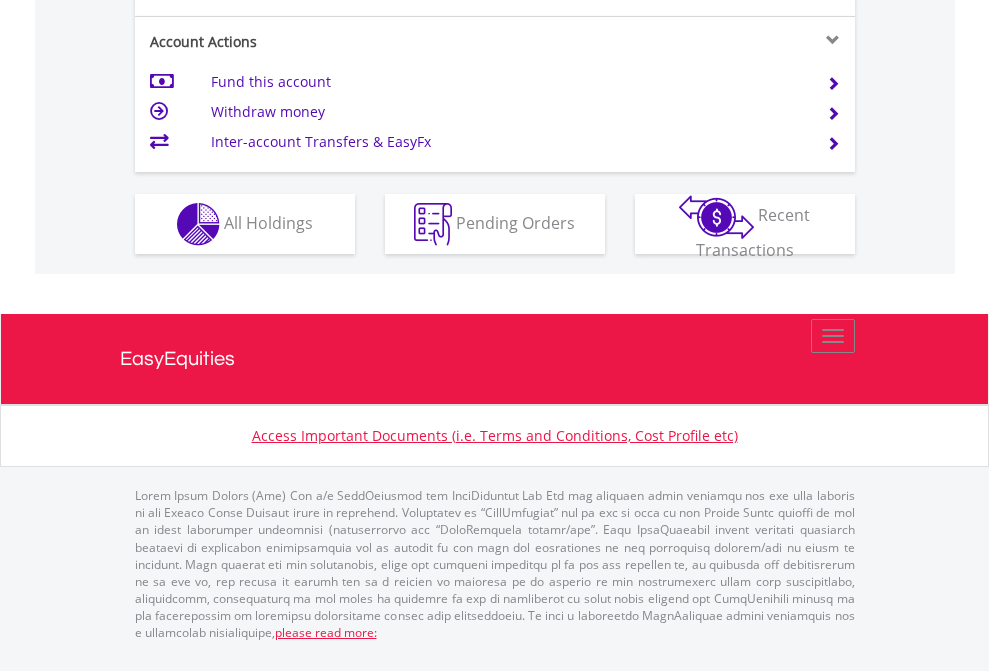 click on "Investment types" at bounding box center (706, -337) 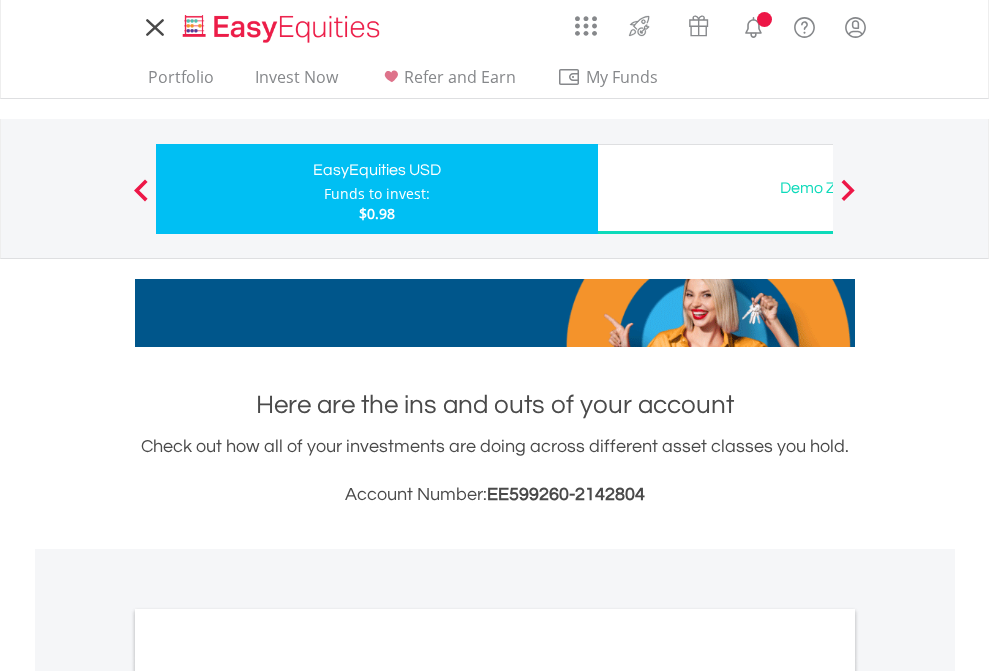 scroll, scrollTop: 0, scrollLeft: 0, axis: both 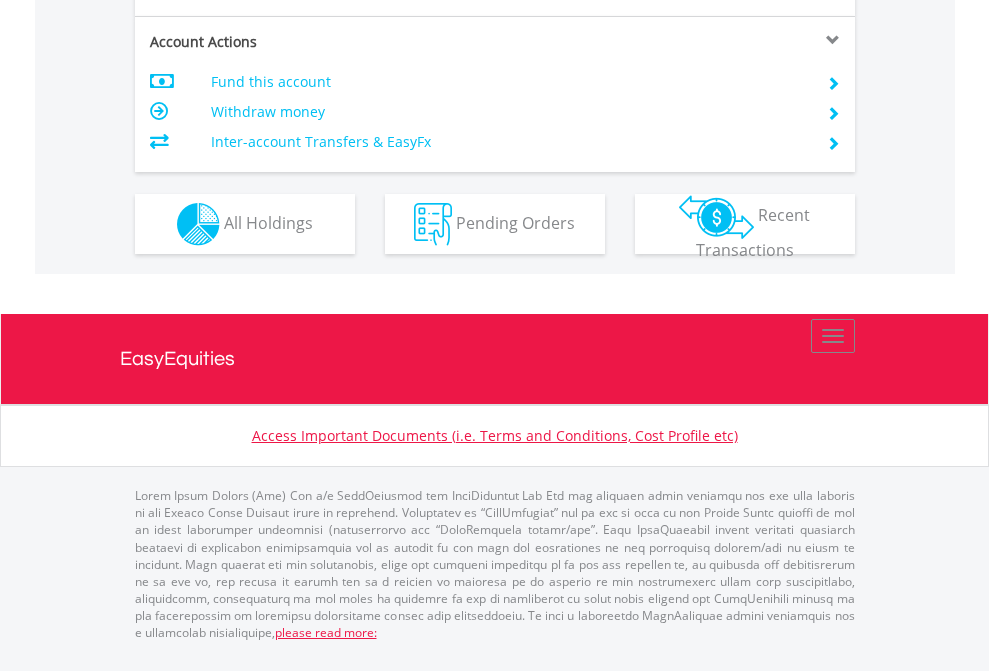 click on "Investment types" at bounding box center (706, -337) 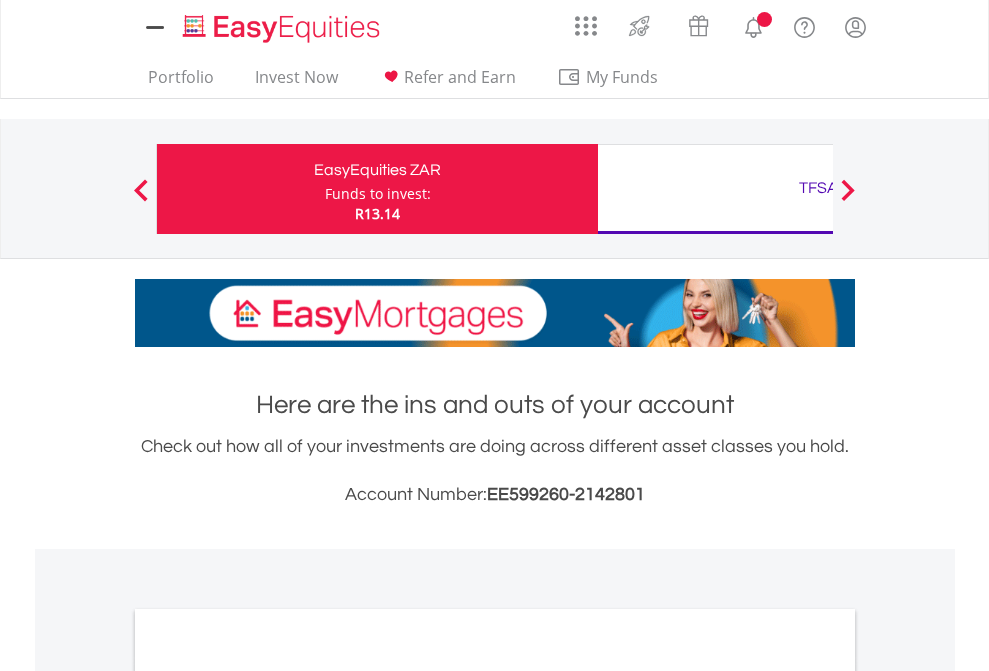 scroll, scrollTop: 0, scrollLeft: 0, axis: both 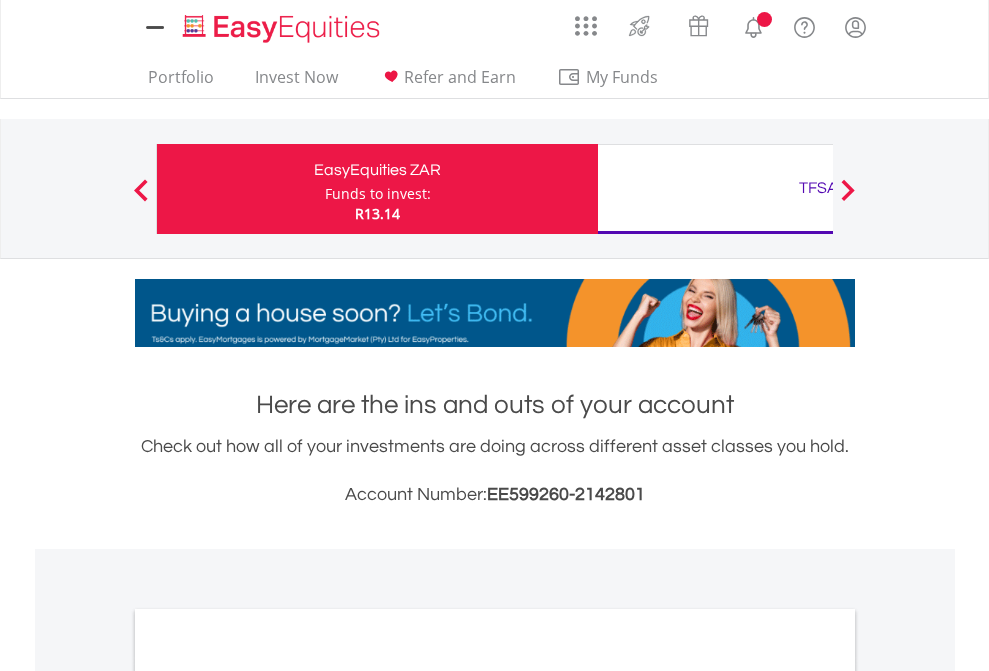 click on "All Holdings" at bounding box center [268, 1096] 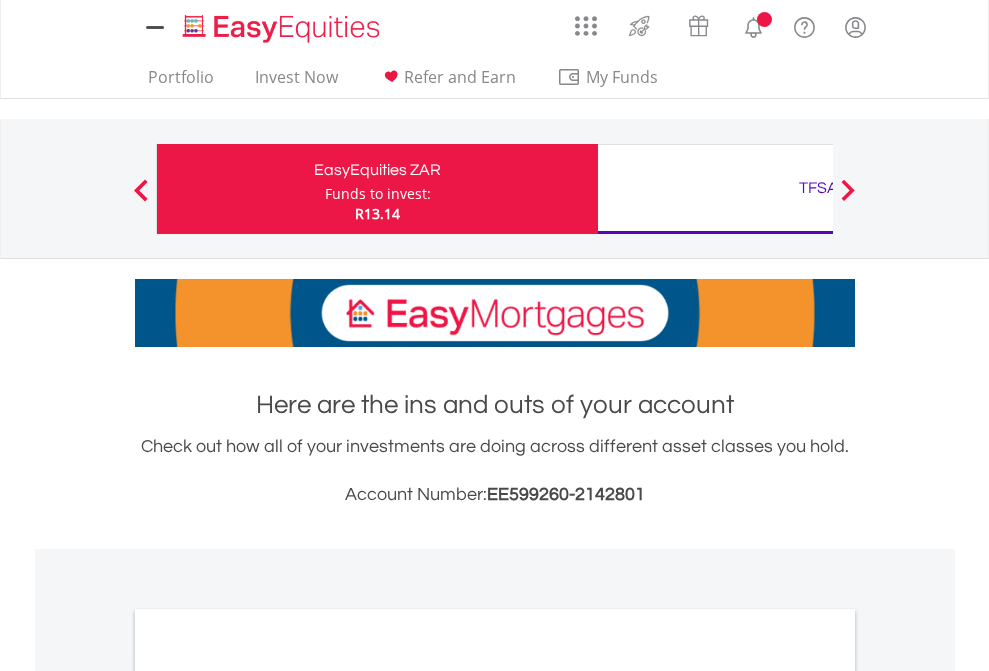 scroll, scrollTop: 1202, scrollLeft: 0, axis: vertical 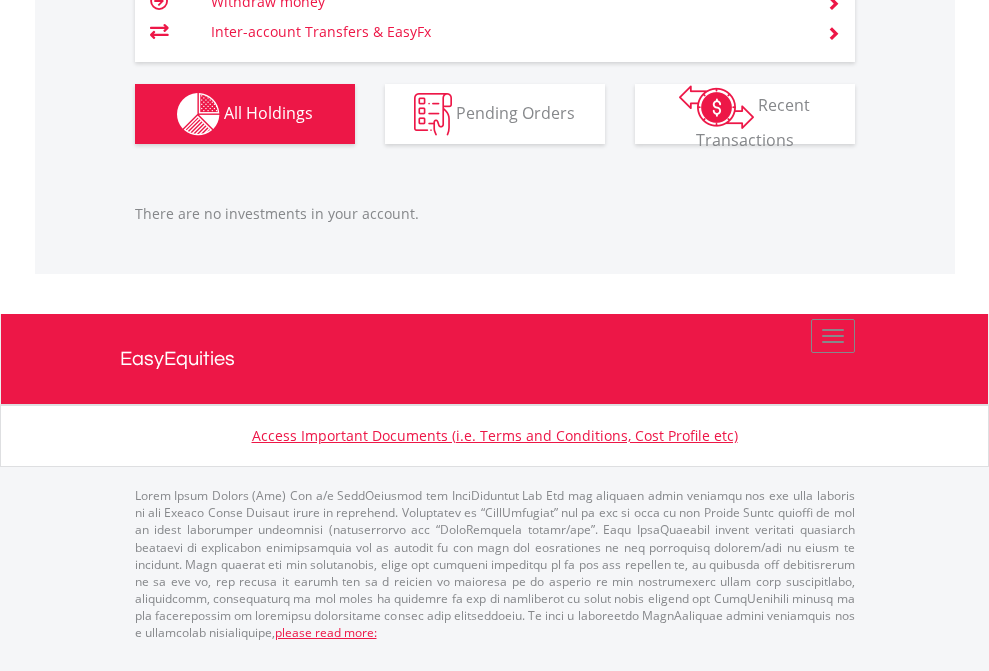 click on "TFSA" at bounding box center (818, -1206) 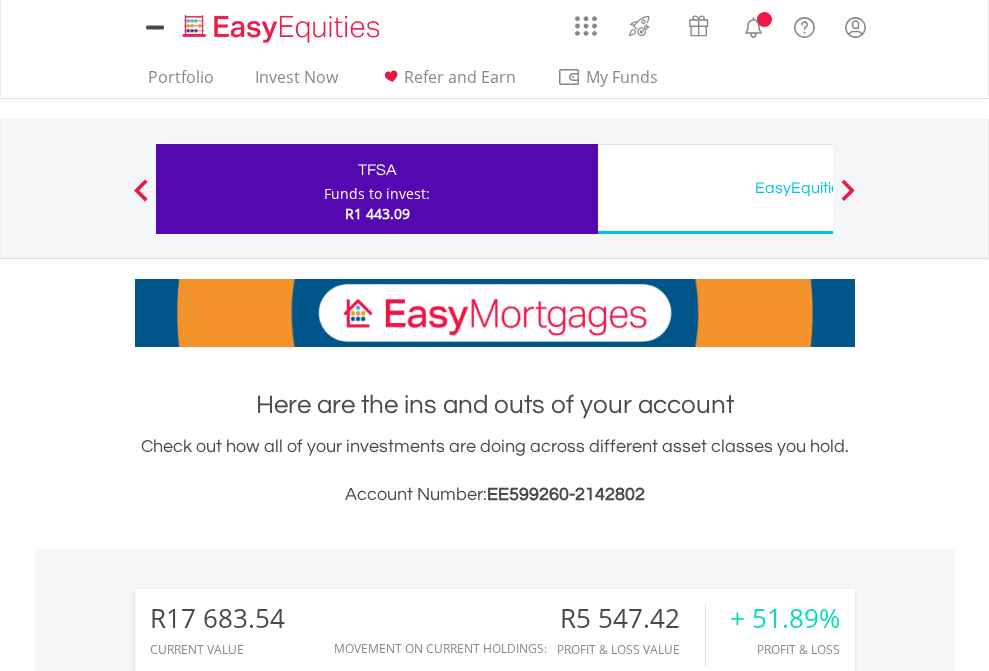 scroll, scrollTop: 0, scrollLeft: 0, axis: both 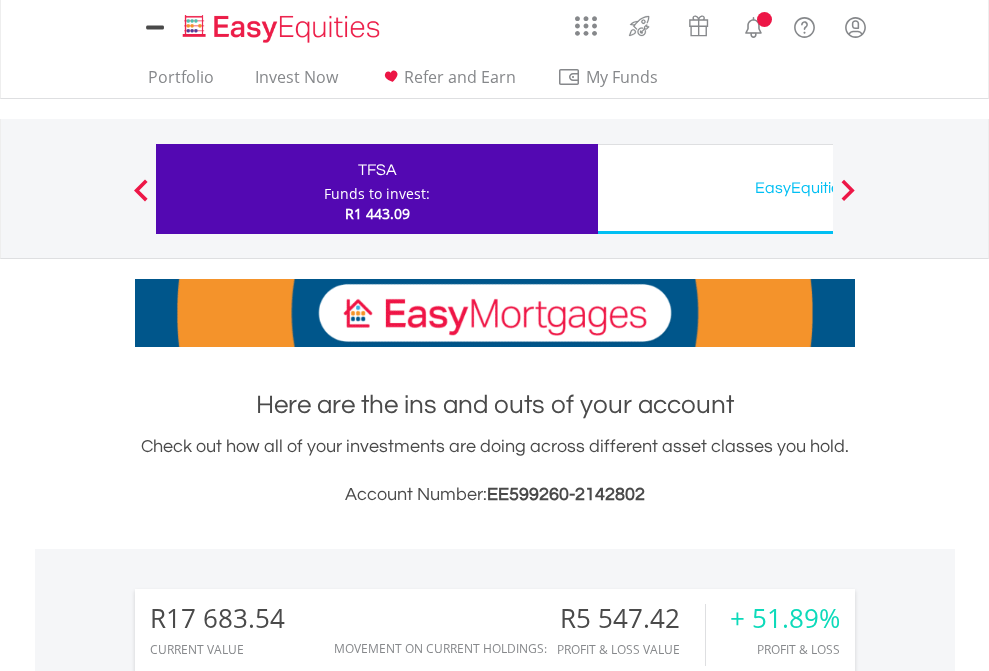 click on "All Holdings" at bounding box center (268, 1546) 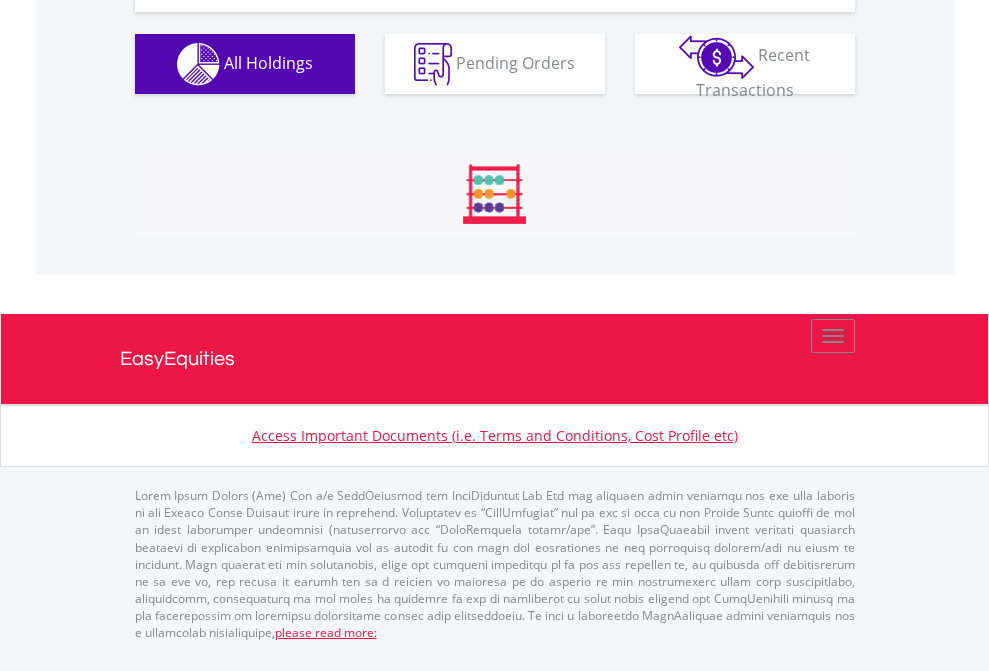 scroll, scrollTop: 2304, scrollLeft: 0, axis: vertical 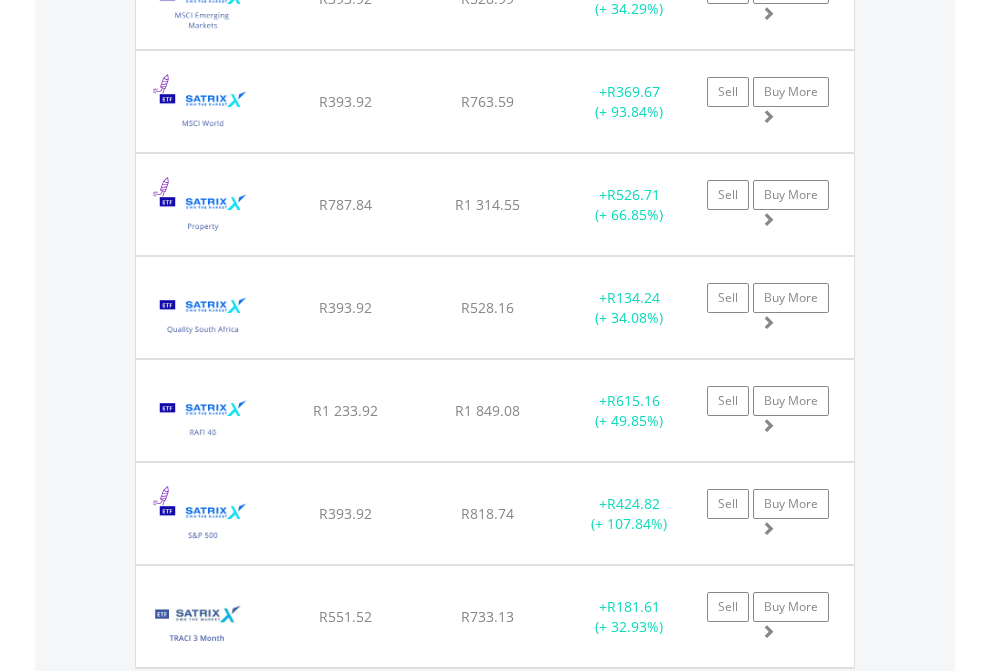 click on "EasyEquities USD" at bounding box center [818, -2116] 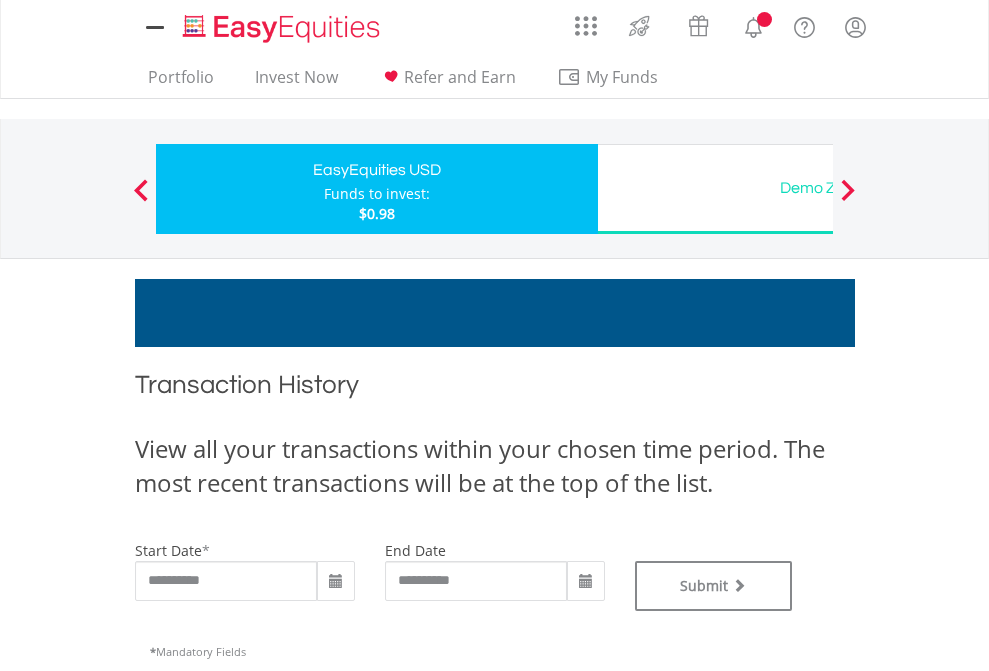scroll, scrollTop: 0, scrollLeft: 0, axis: both 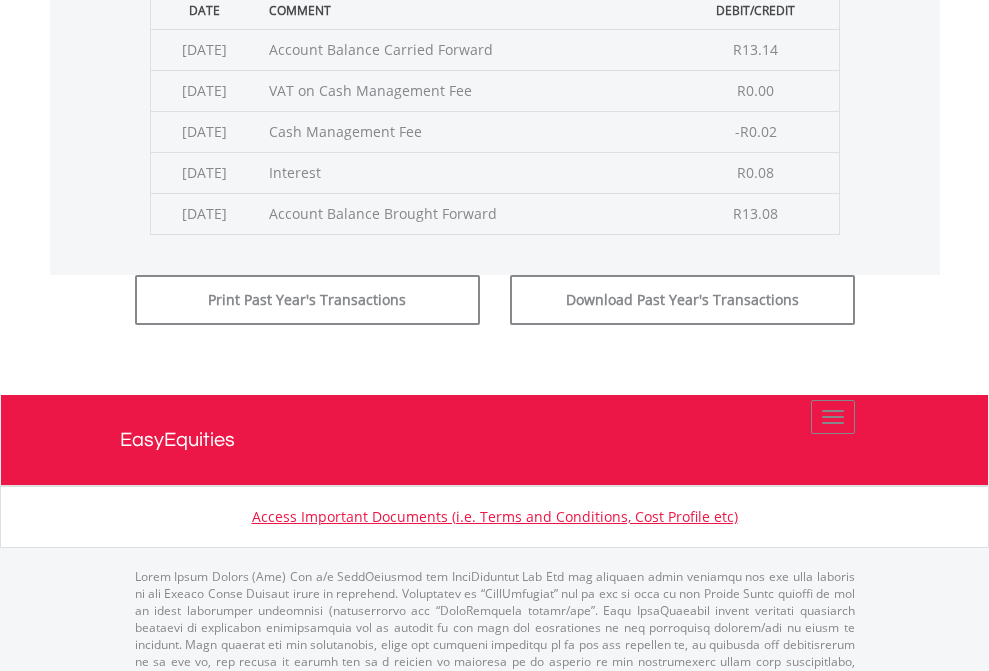 click on "Submit" at bounding box center [714, -225] 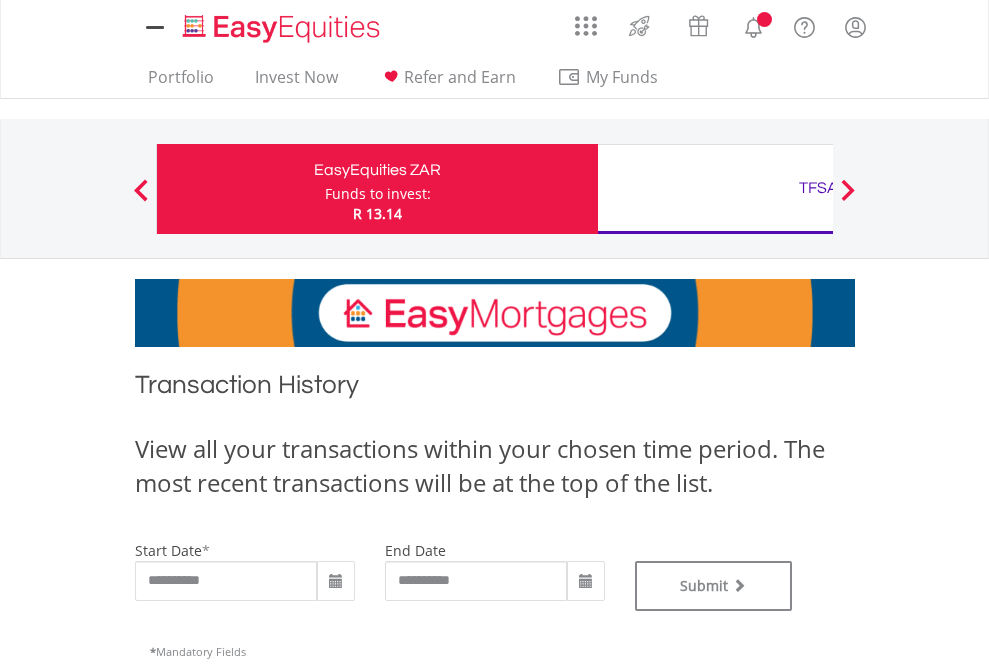 scroll, scrollTop: 0, scrollLeft: 0, axis: both 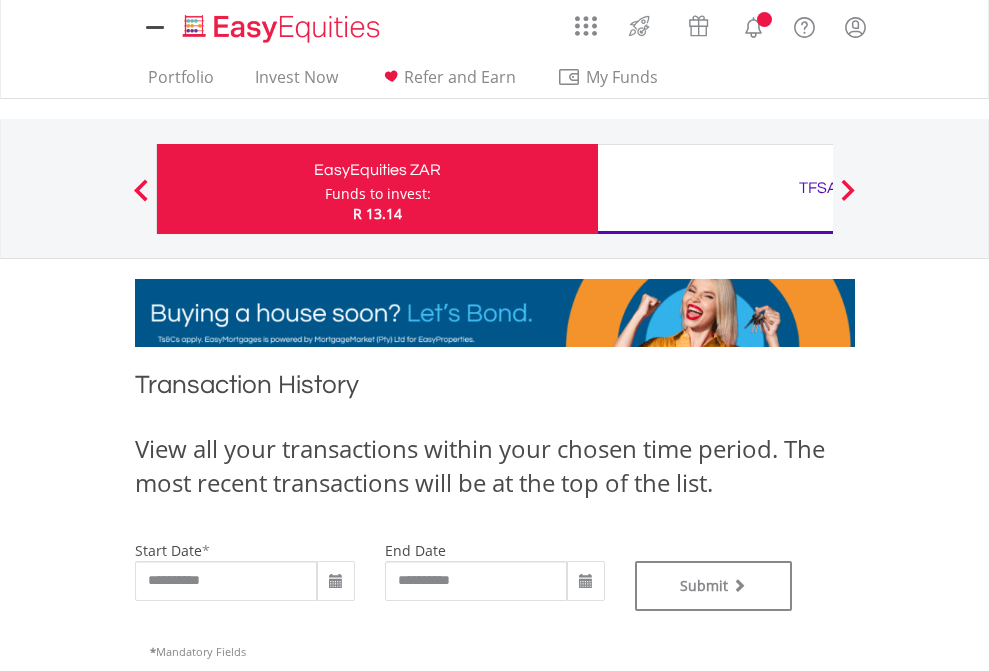 click on "TFSA" at bounding box center (818, 188) 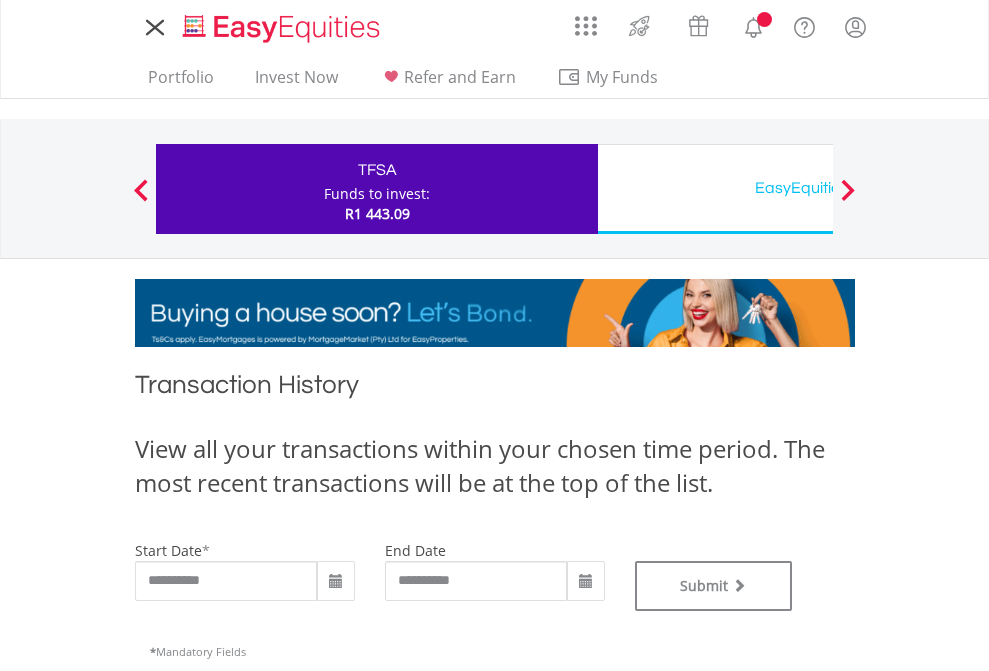 scroll, scrollTop: 0, scrollLeft: 0, axis: both 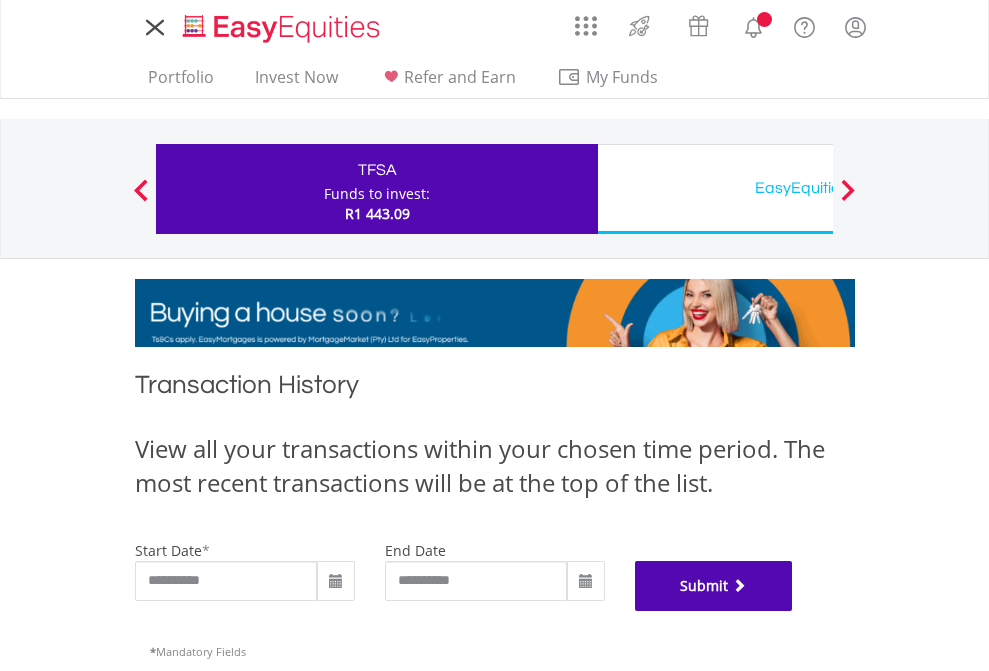 click on "Submit" at bounding box center [714, 586] 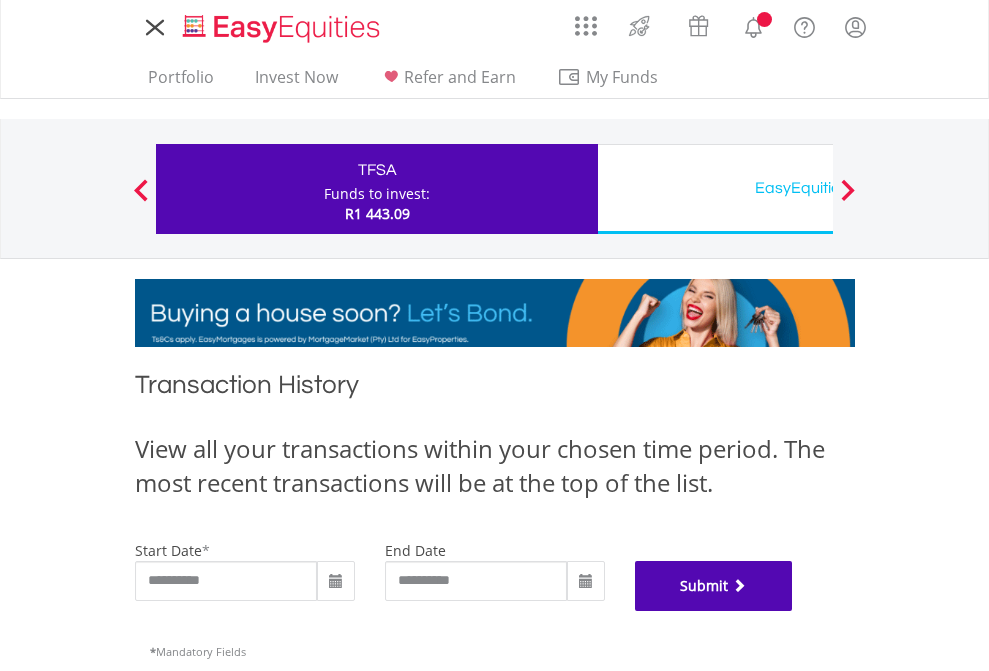 scroll, scrollTop: 811, scrollLeft: 0, axis: vertical 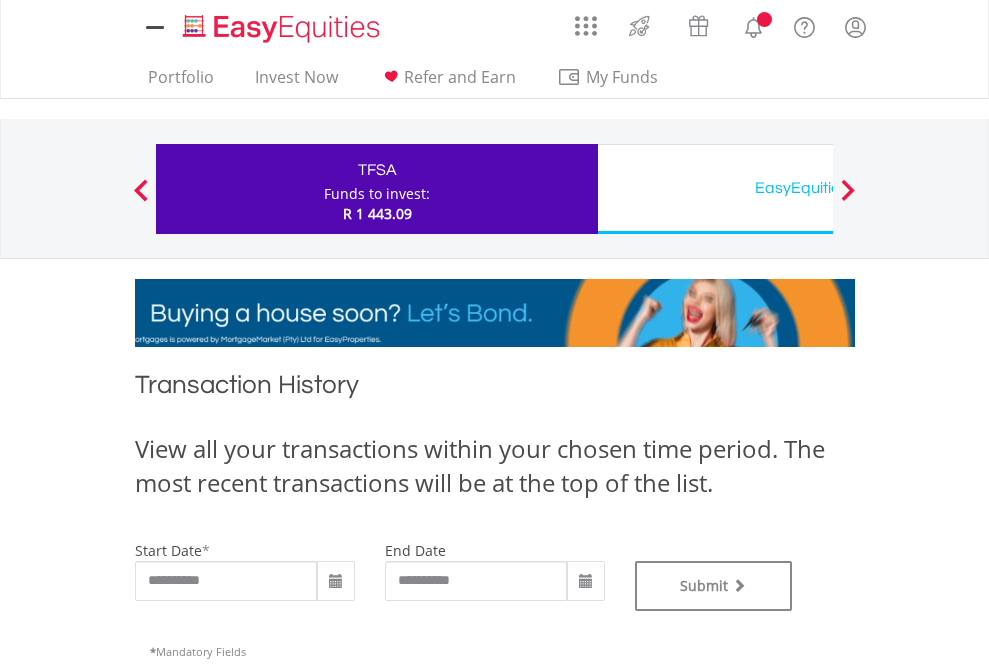 click on "EasyEquities USD" at bounding box center (818, 188) 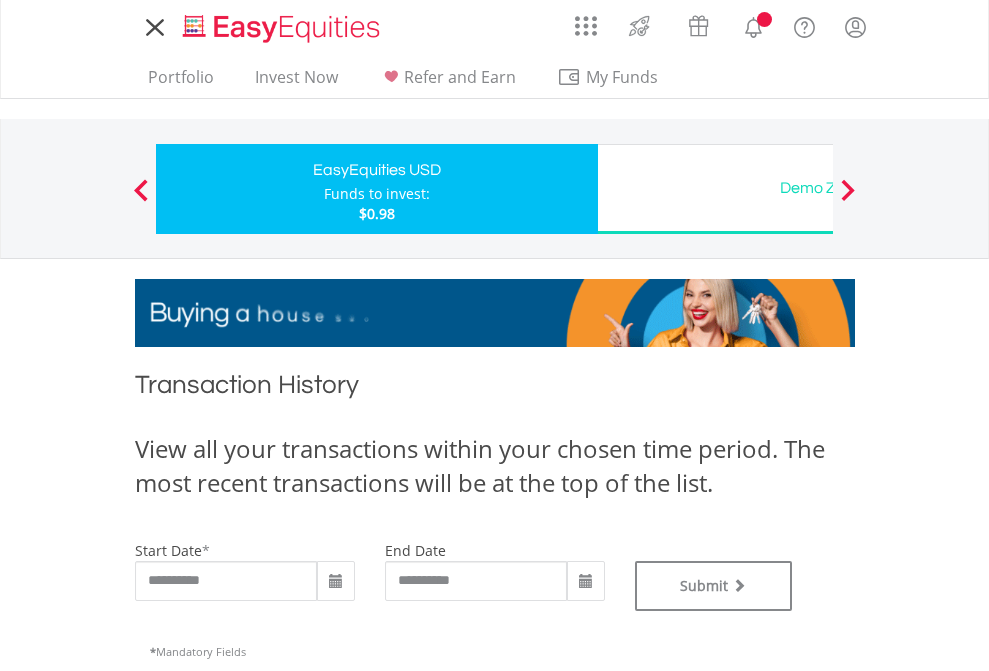 scroll, scrollTop: 0, scrollLeft: 0, axis: both 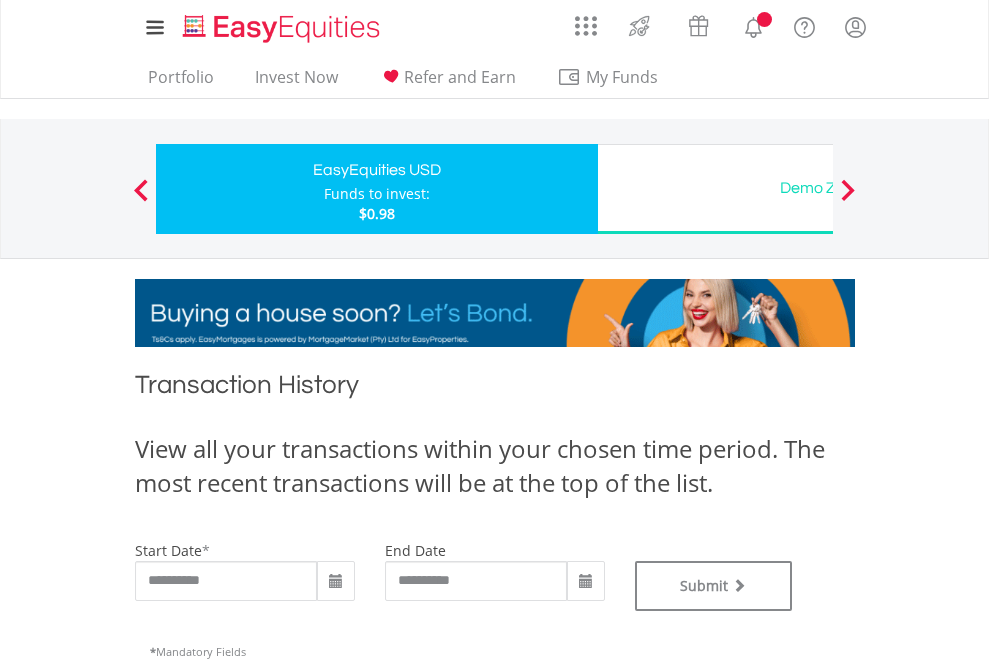 type on "**********" 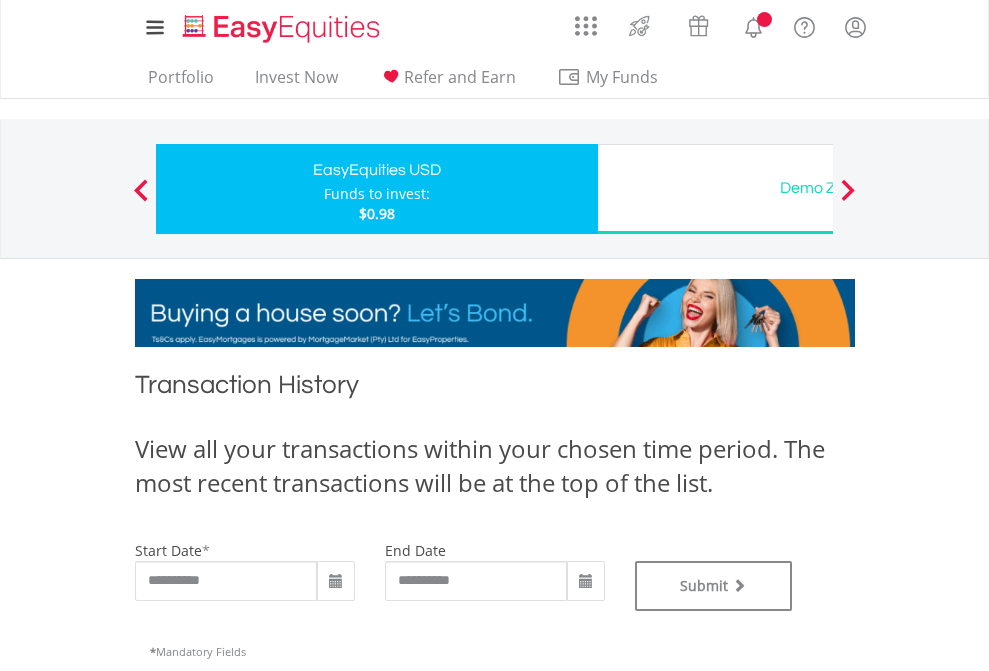 type on "**********" 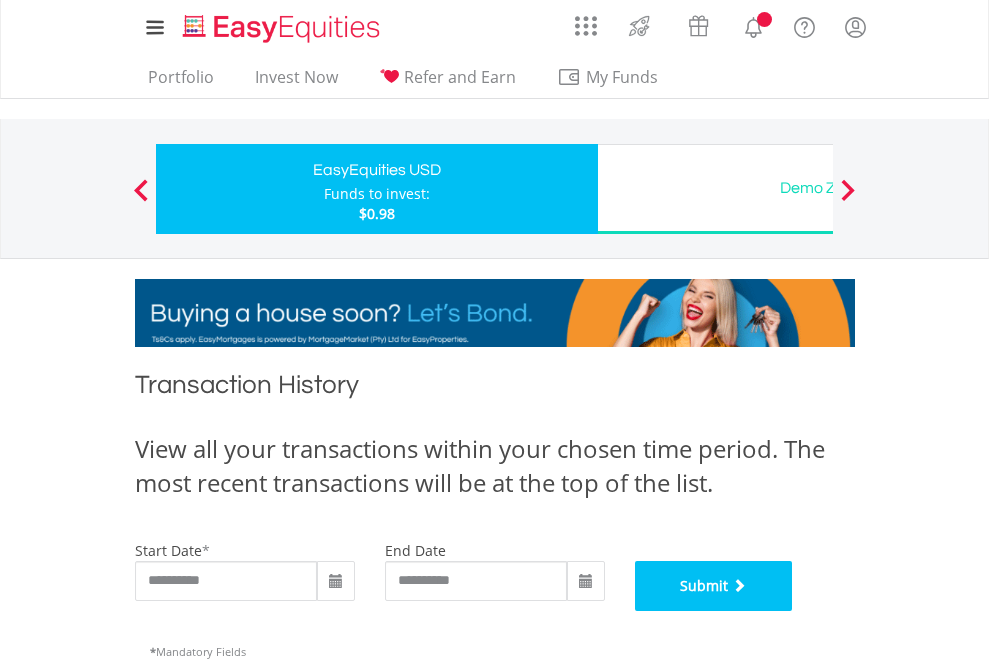 click on "Submit" at bounding box center [714, 586] 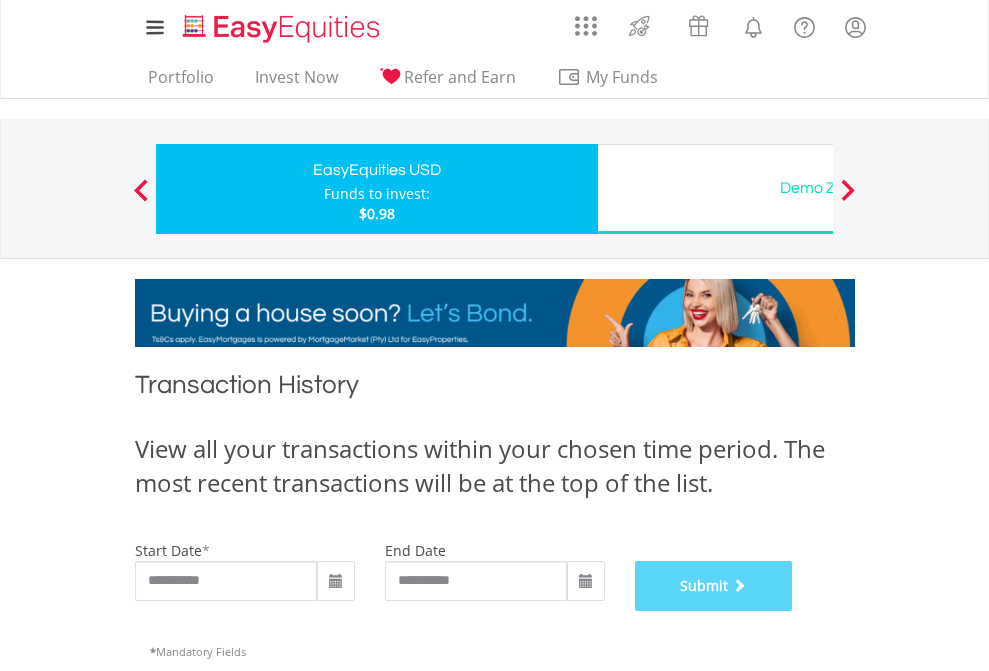 scroll, scrollTop: 811, scrollLeft: 0, axis: vertical 